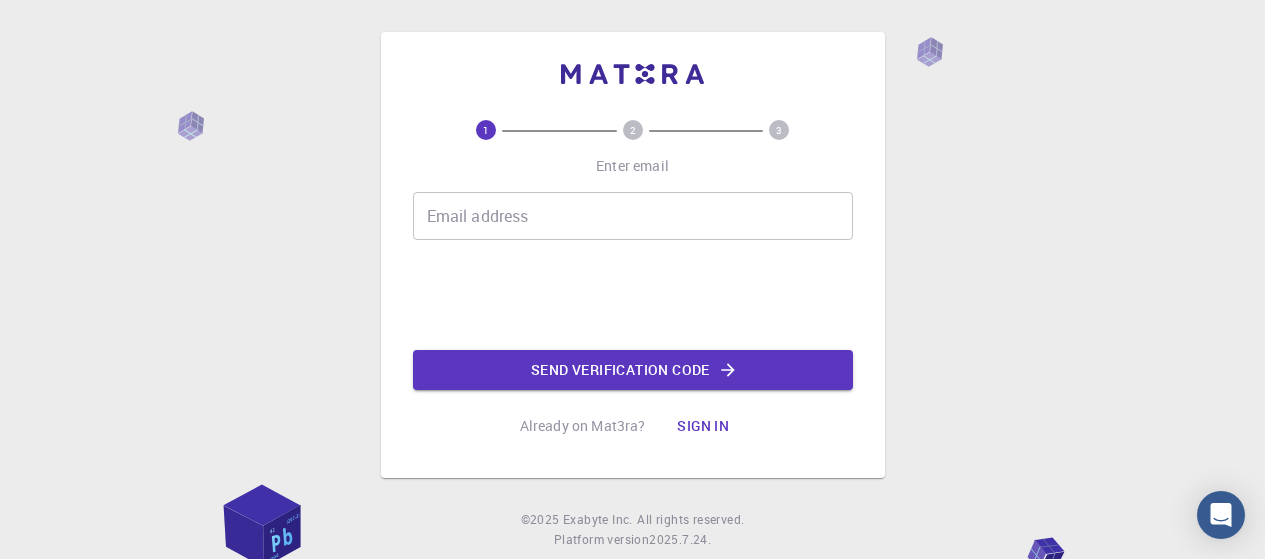 scroll, scrollTop: 0, scrollLeft: 0, axis: both 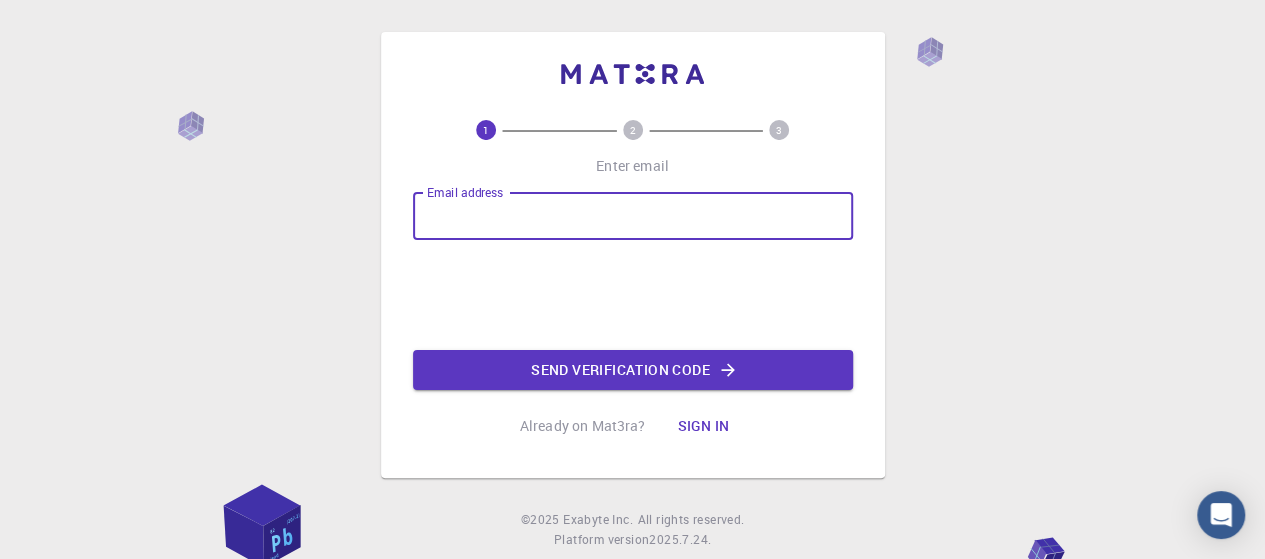 drag, startPoint x: 0, startPoint y: 0, endPoint x: 528, endPoint y: 223, distance: 573.1605 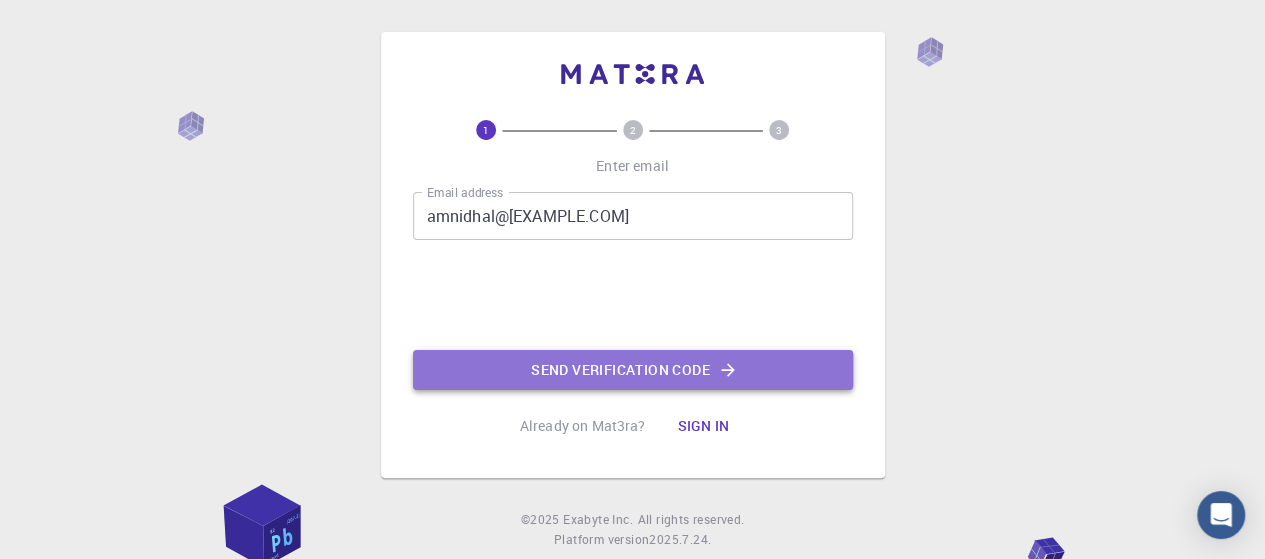 click on "Send verification code" 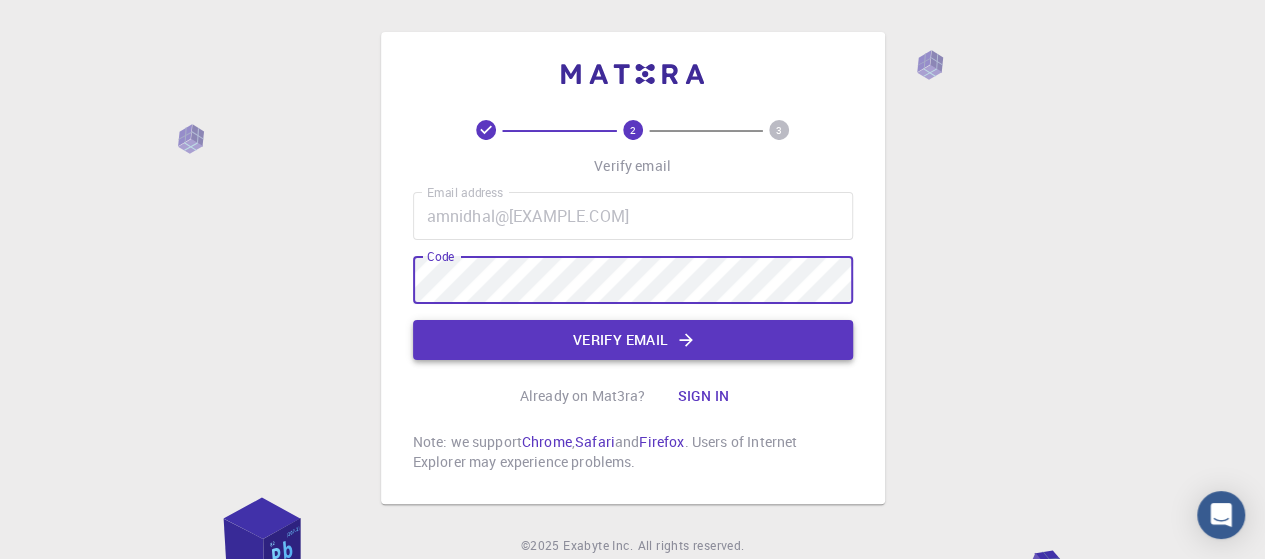 click on "Verify email" 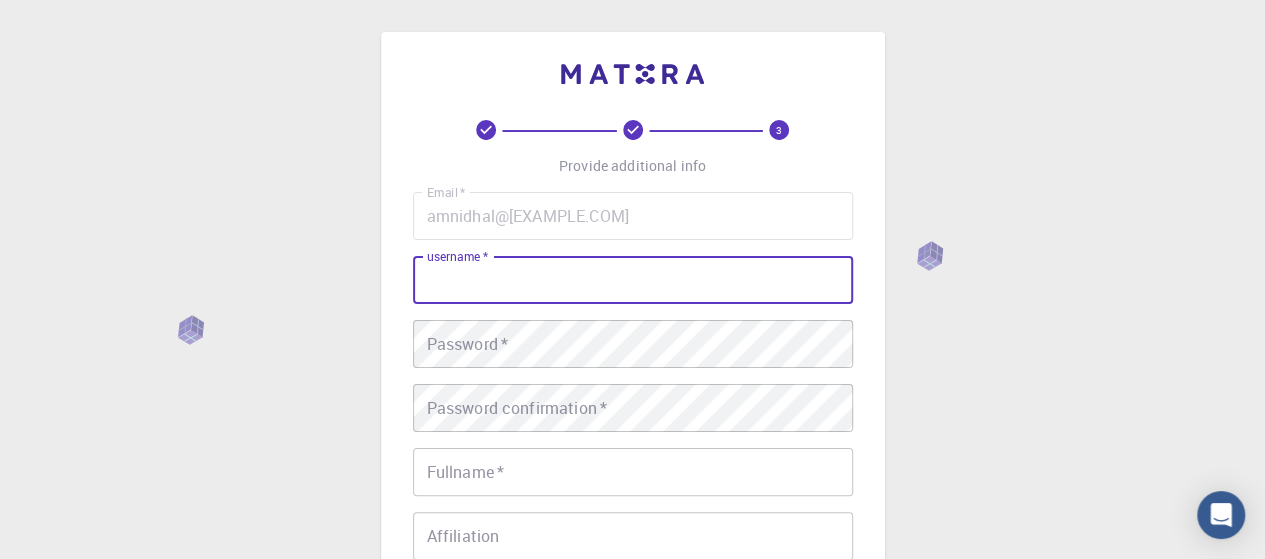 click on "username   *" at bounding box center (633, 280) 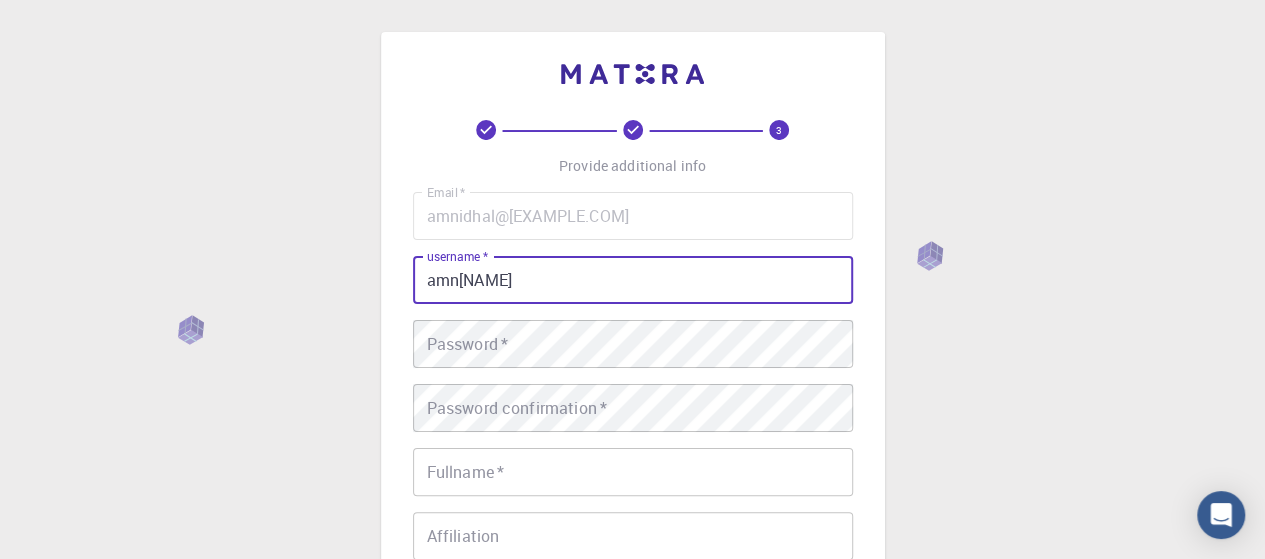 type on "amn[NAME]" 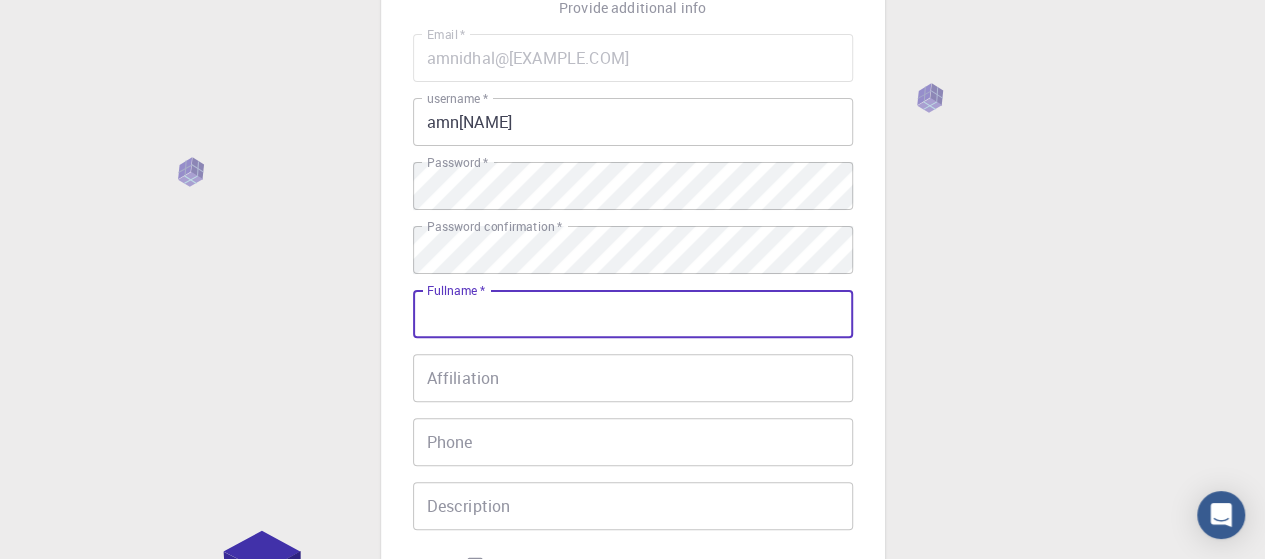 scroll, scrollTop: 159, scrollLeft: 0, axis: vertical 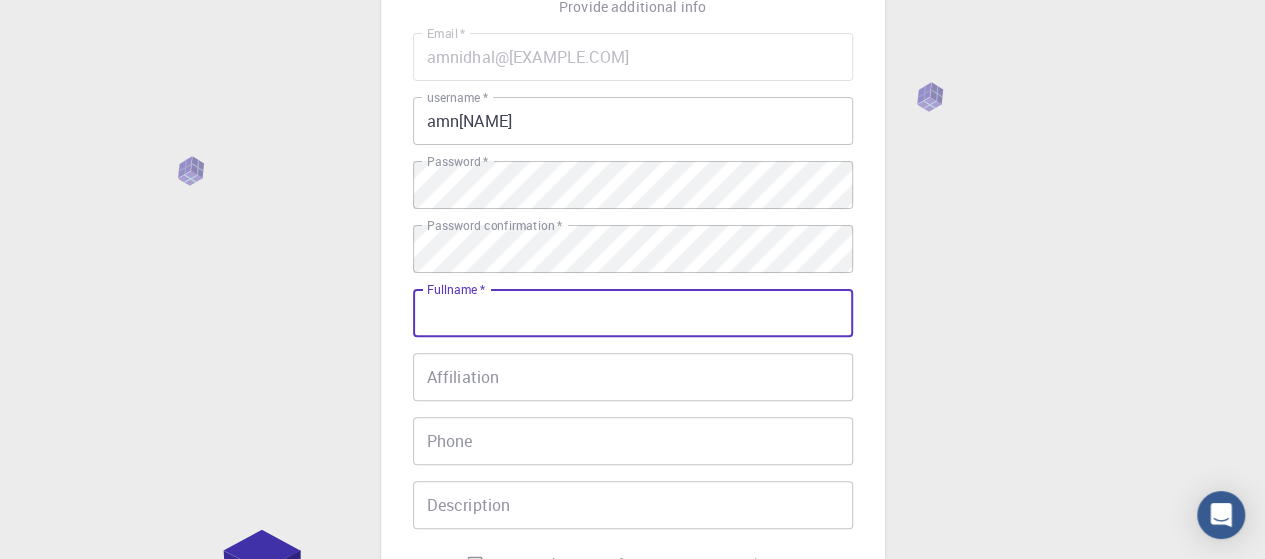 click on "Fullname   *" at bounding box center [633, 313] 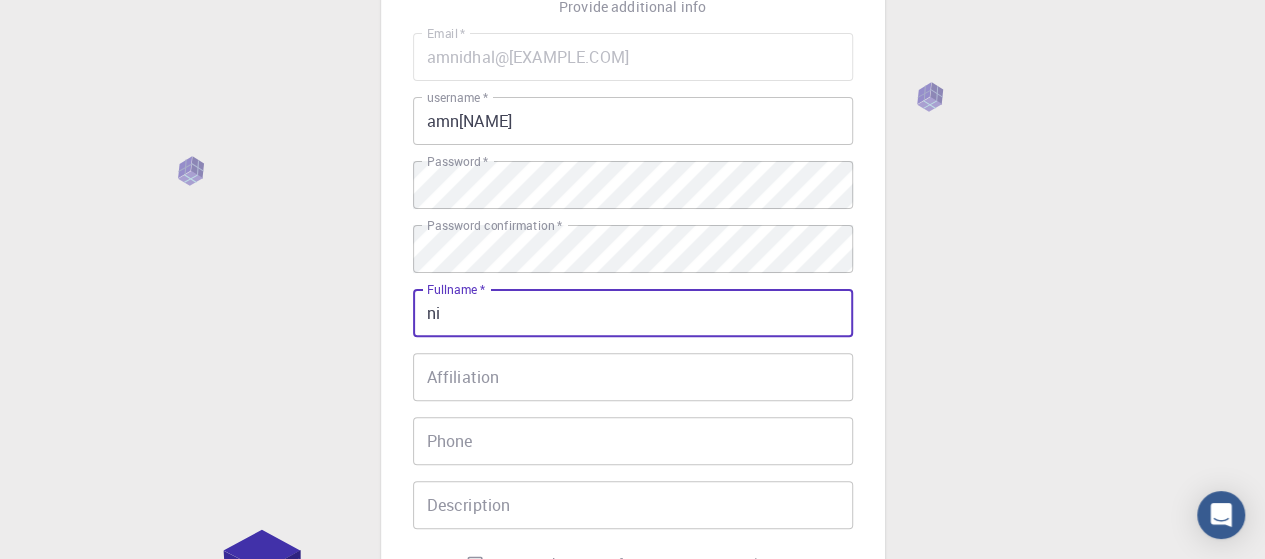 type on "n" 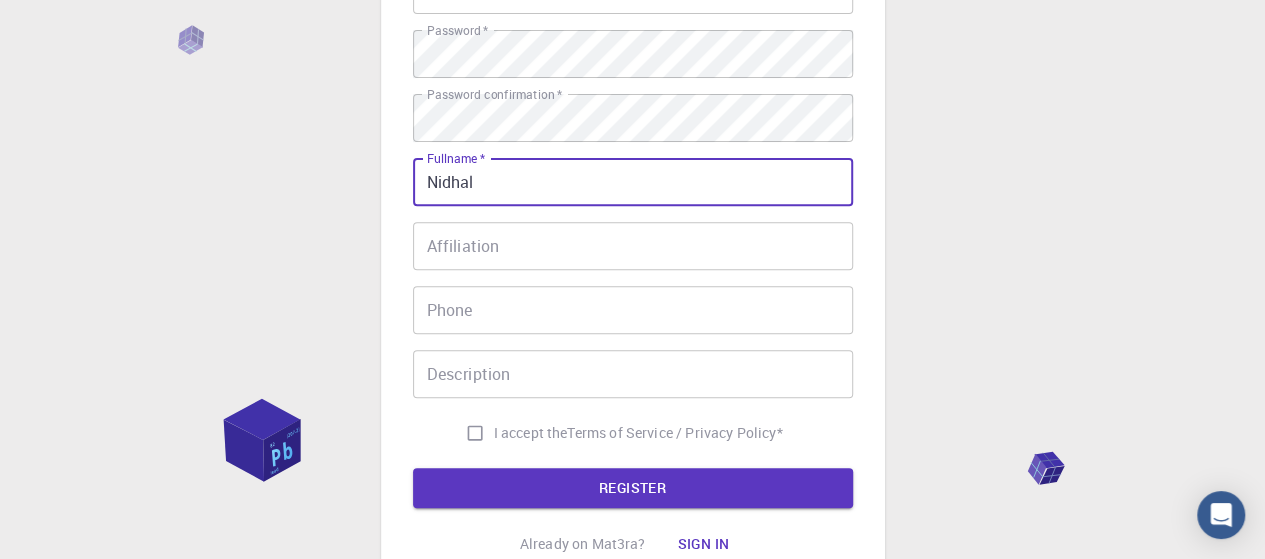scroll, scrollTop: 327, scrollLeft: 0, axis: vertical 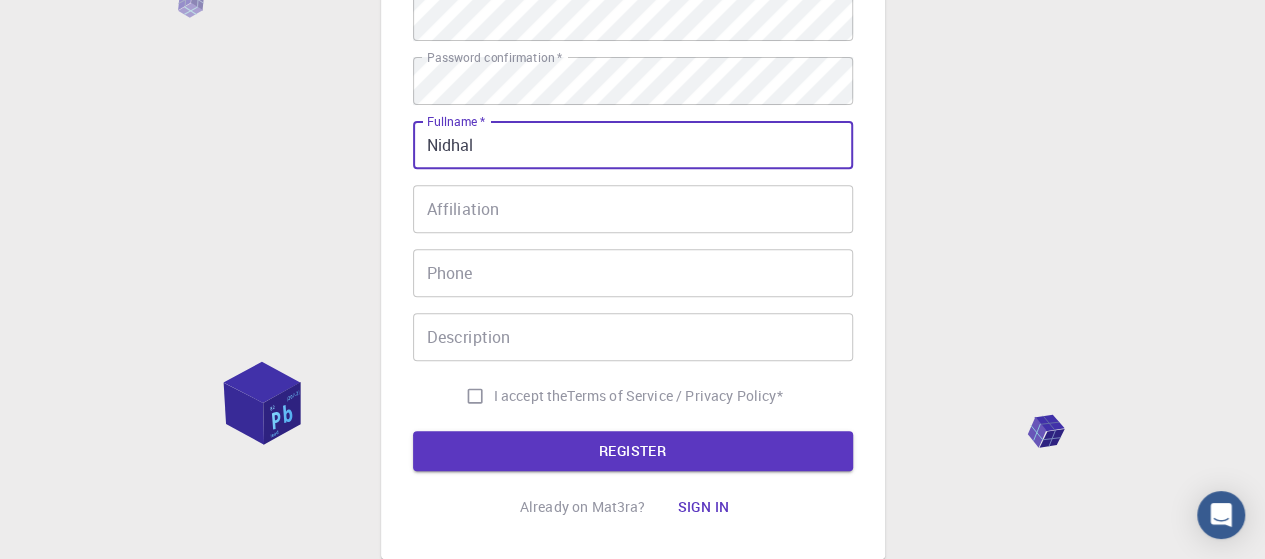 type on "Nidhal" 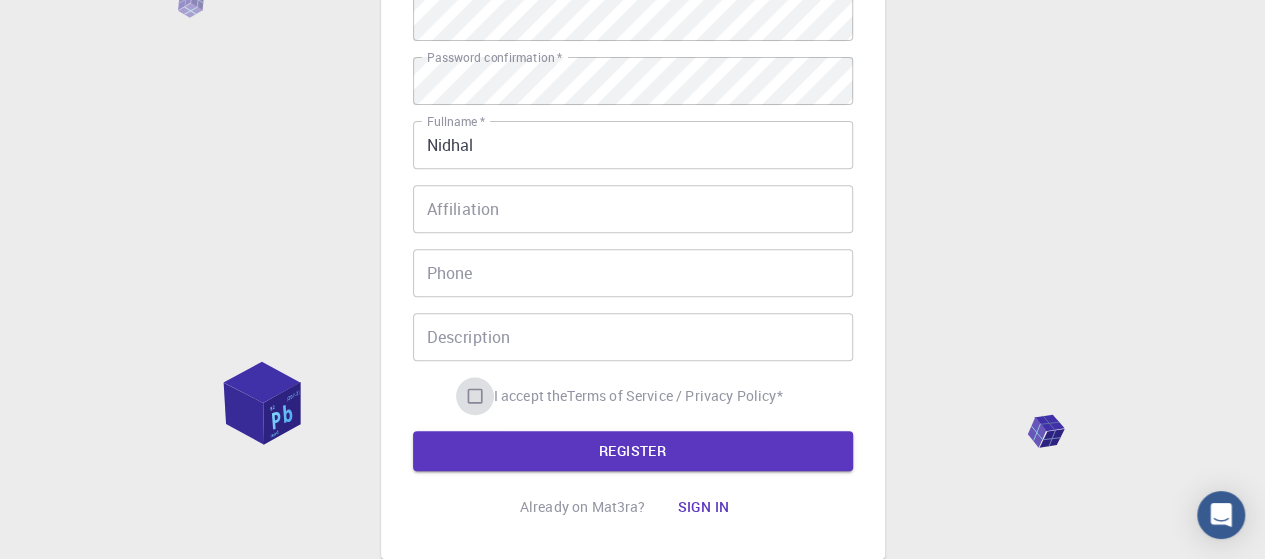 click on "I accept the  Terms of Service / Privacy Policy  *" at bounding box center (475, 396) 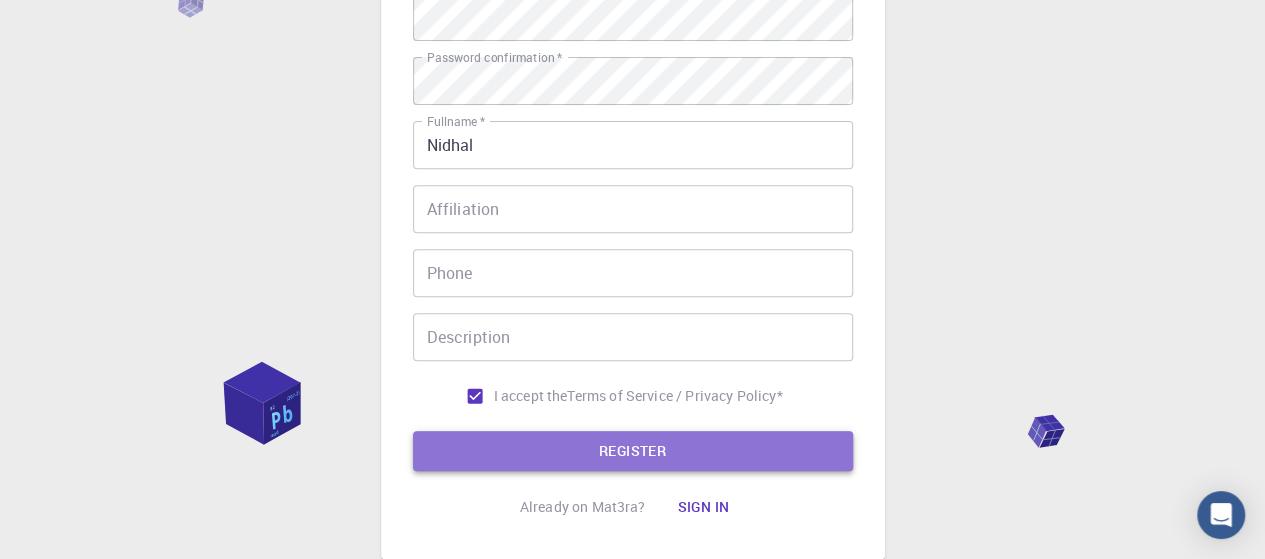 click on "REGISTER" at bounding box center (633, 451) 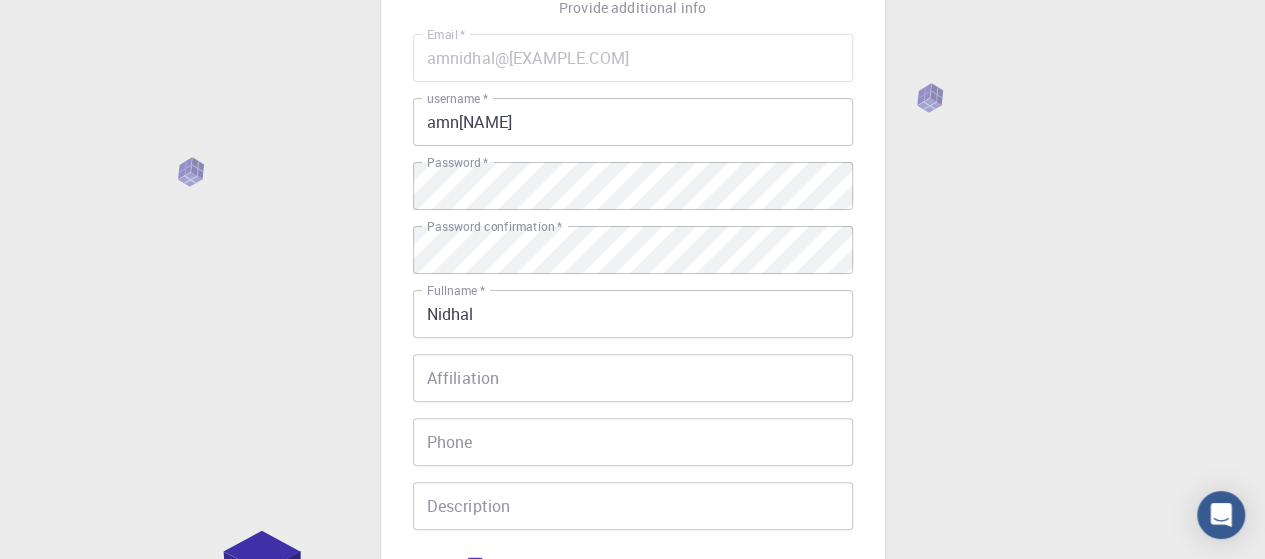 scroll, scrollTop: 132, scrollLeft: 0, axis: vertical 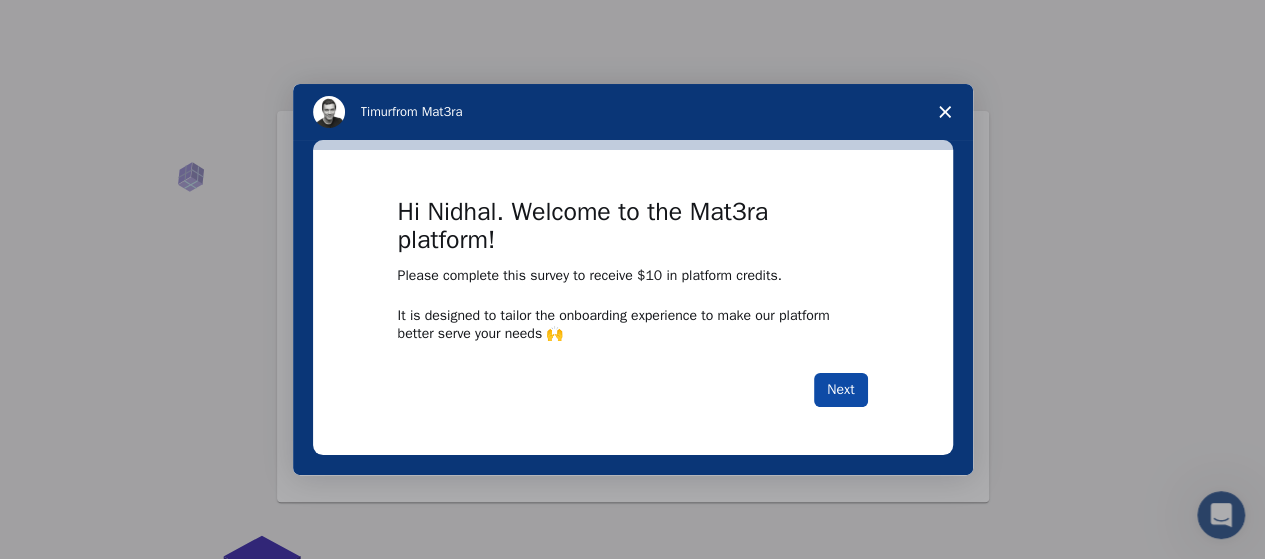 click on "Next" at bounding box center (840, 390) 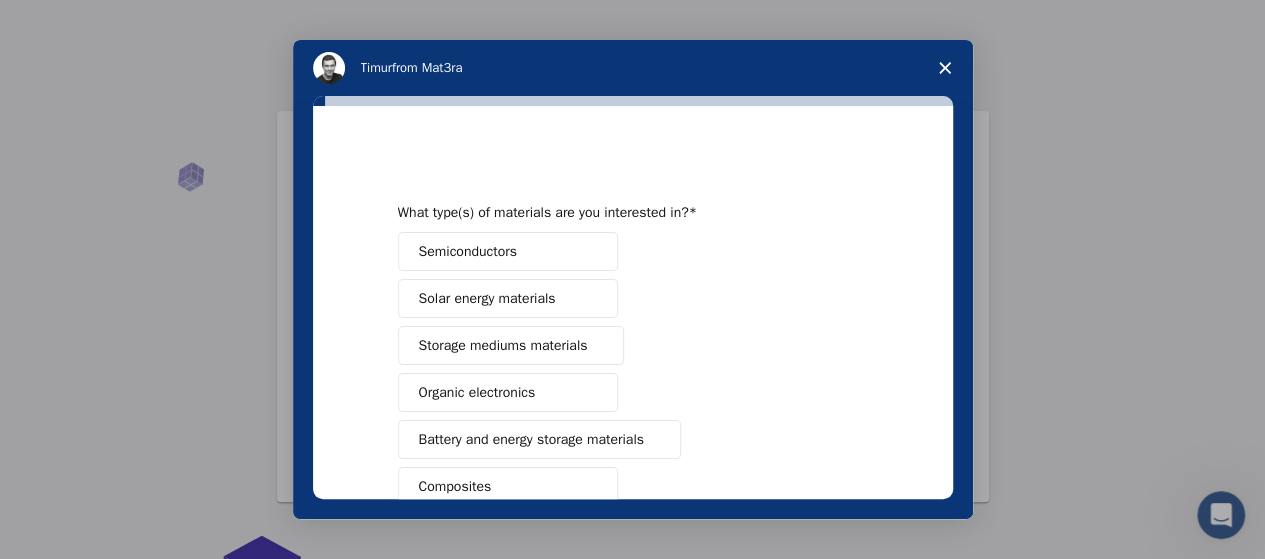 click on "Solar energy materials" at bounding box center (487, 298) 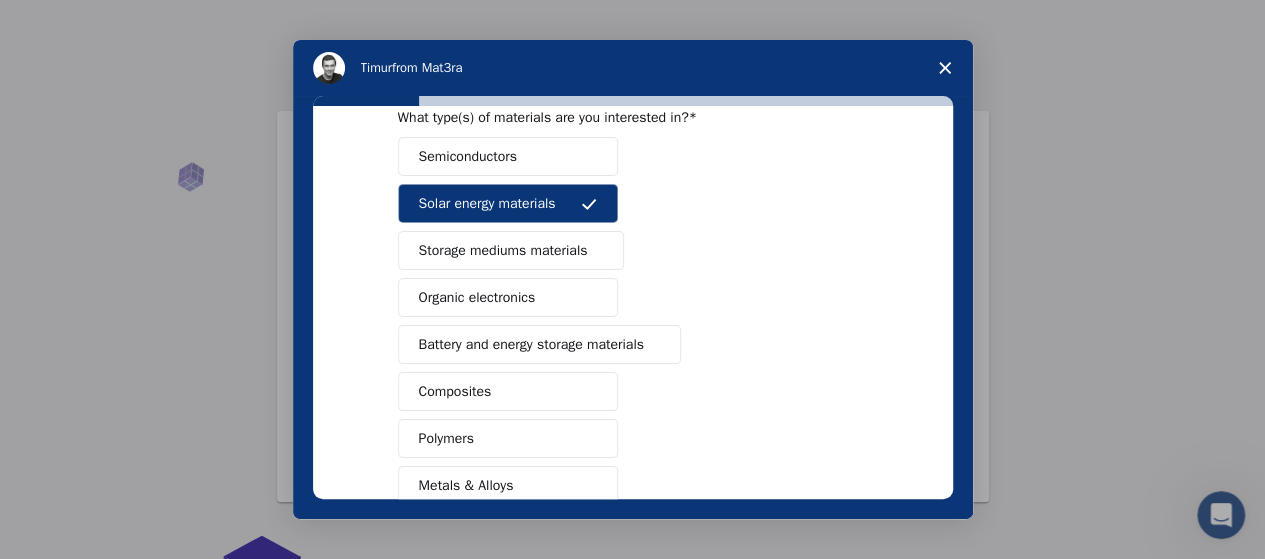scroll, scrollTop: 96, scrollLeft: 0, axis: vertical 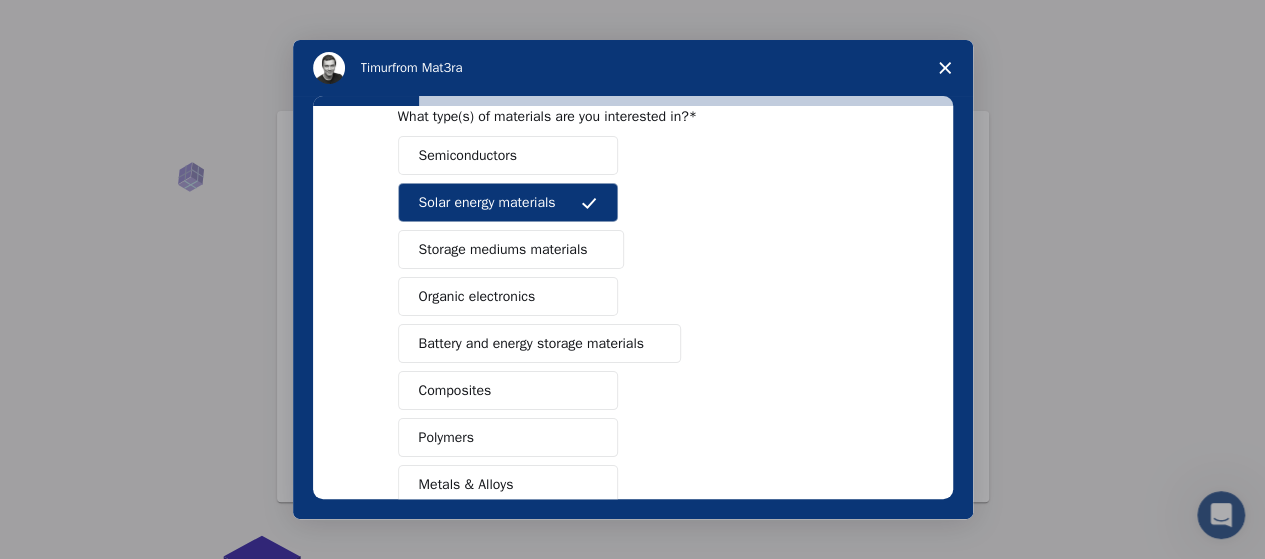click on "Organic electronics" at bounding box center [477, 296] 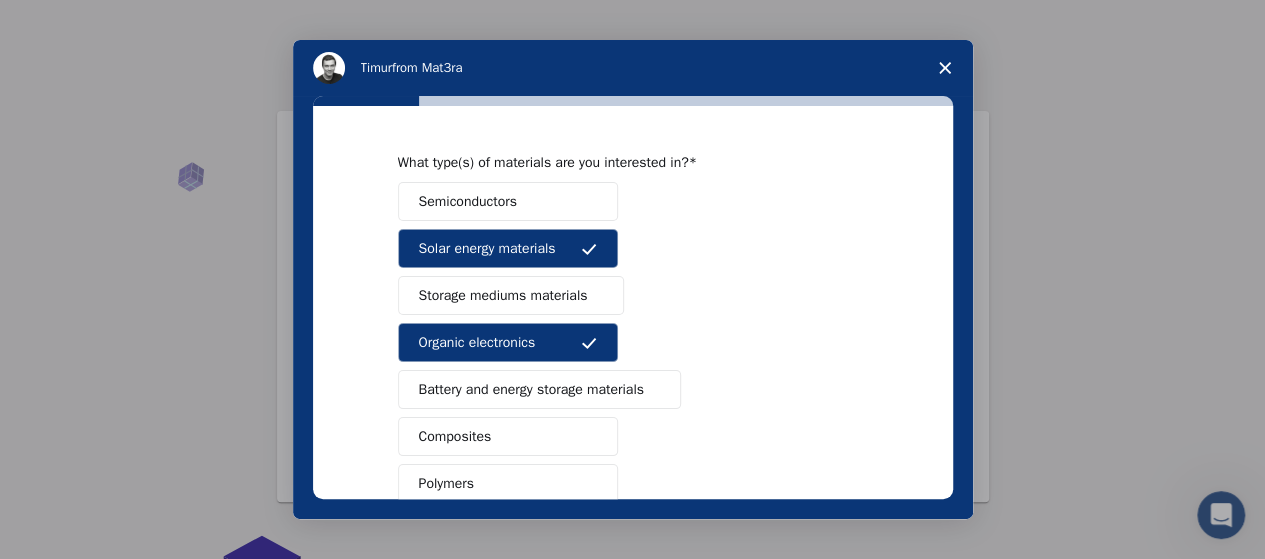 scroll, scrollTop: 39, scrollLeft: 0, axis: vertical 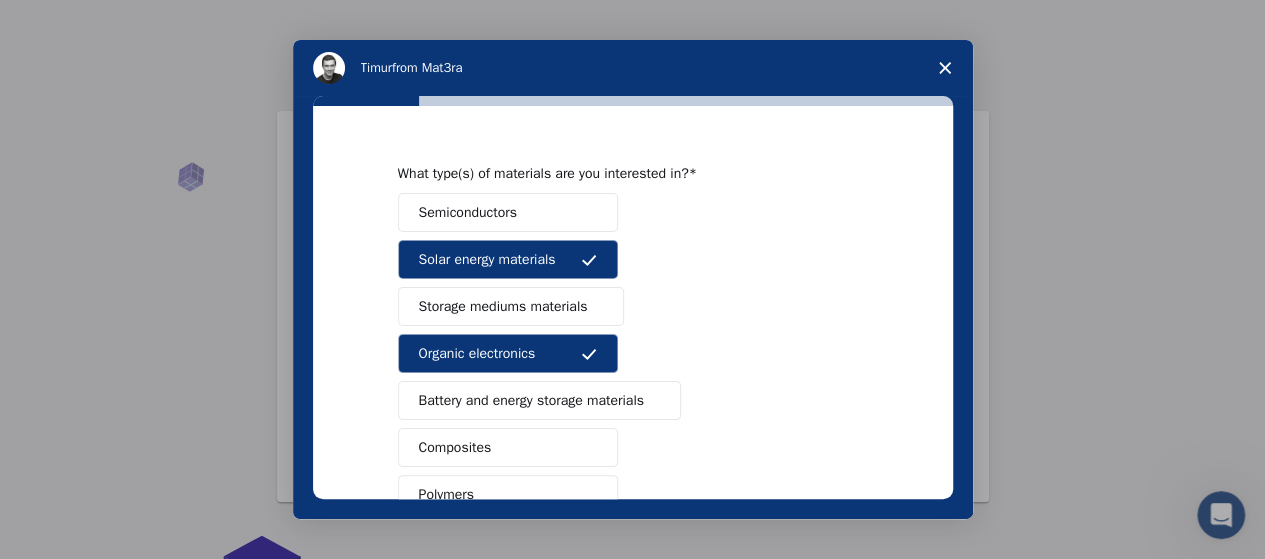 click on "Semiconductors" at bounding box center [508, 212] 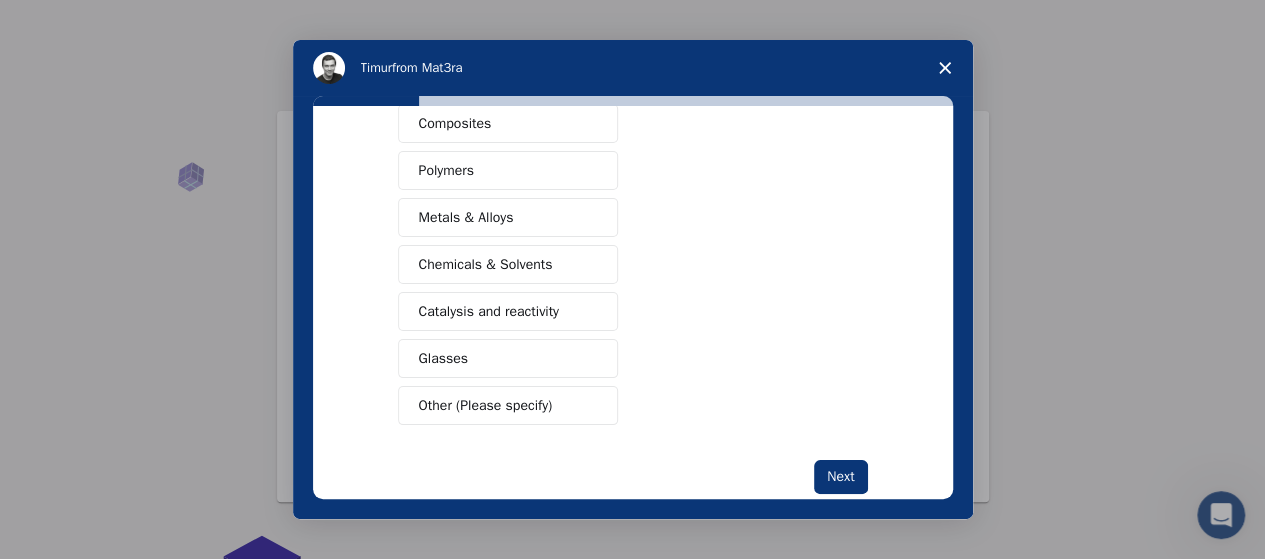 scroll, scrollTop: 357, scrollLeft: 0, axis: vertical 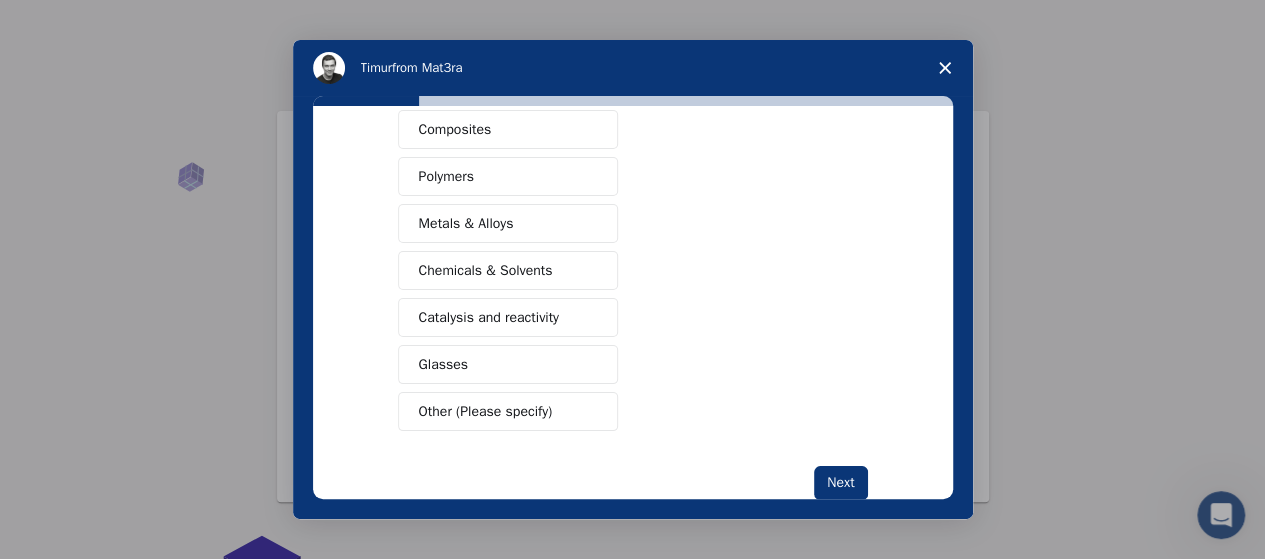 click on "Metals & Alloys" at bounding box center [508, 223] 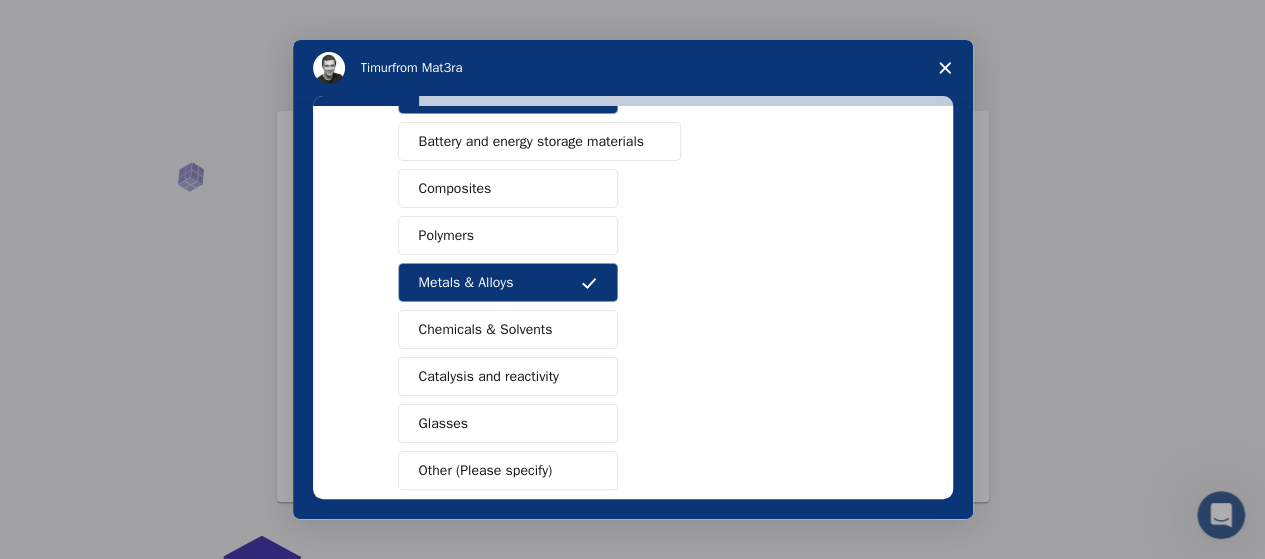 scroll, scrollTop: 398, scrollLeft: 0, axis: vertical 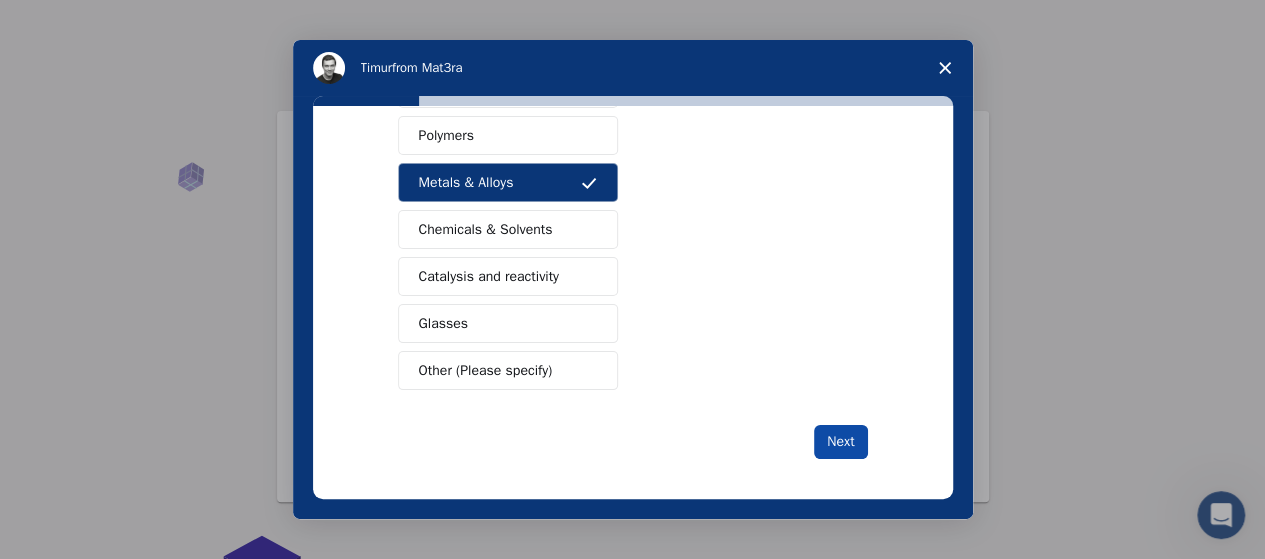 click on "Next" at bounding box center (840, 442) 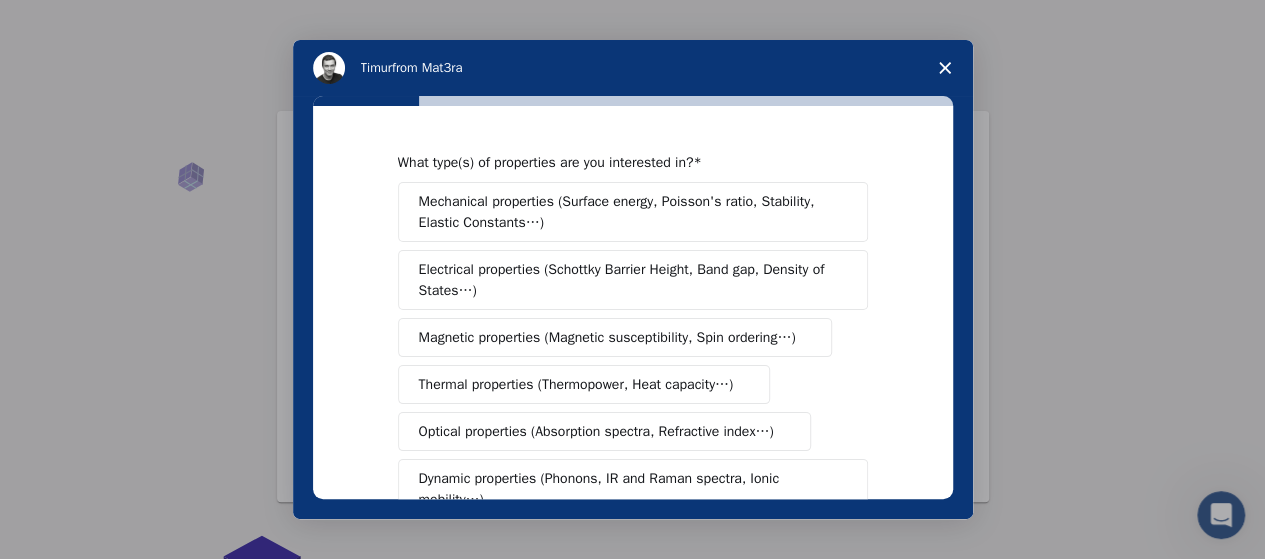 click on "Electrical properties (Schottky Barrier Height, Band gap, Density of States…)" at bounding box center (626, 280) 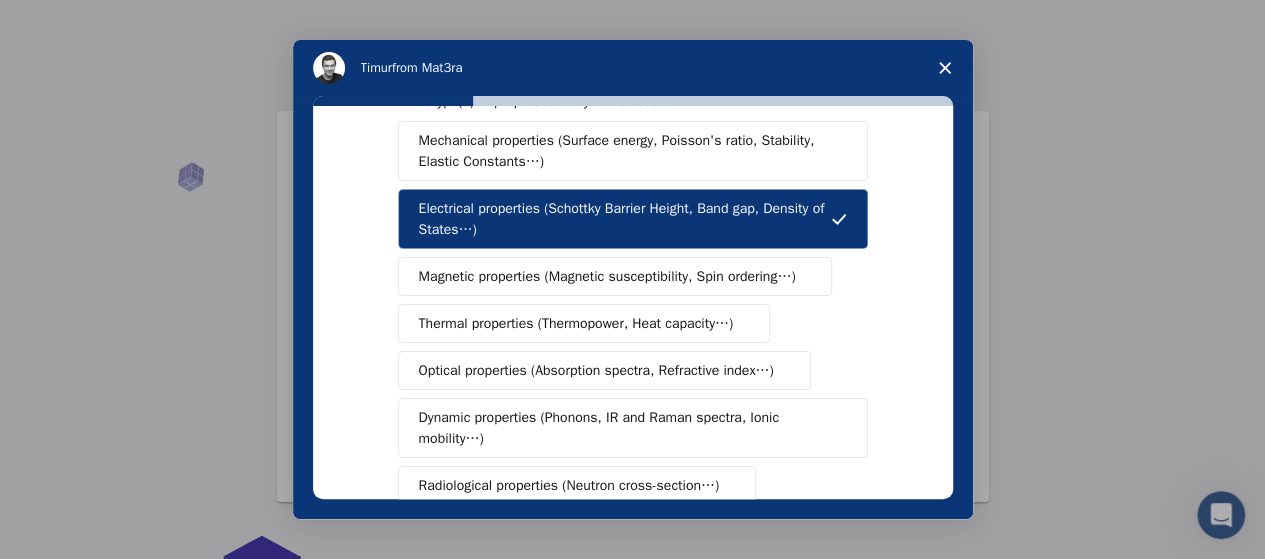 scroll, scrollTop: 66, scrollLeft: 0, axis: vertical 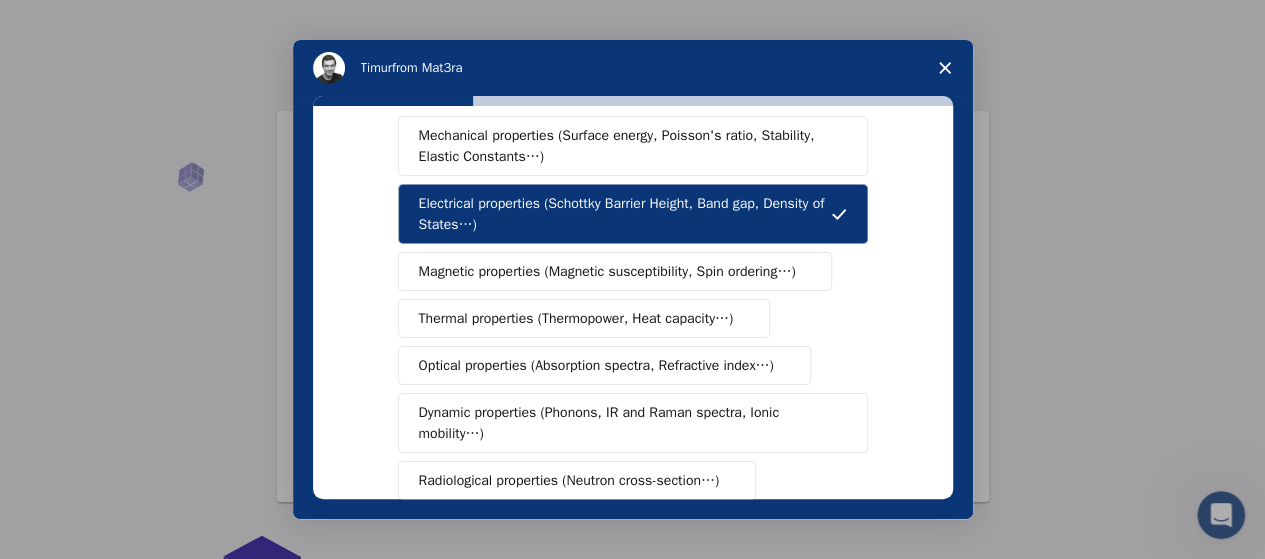 click on "Optical properties (Absorption spectra, Refractive index…)" at bounding box center [604, 365] 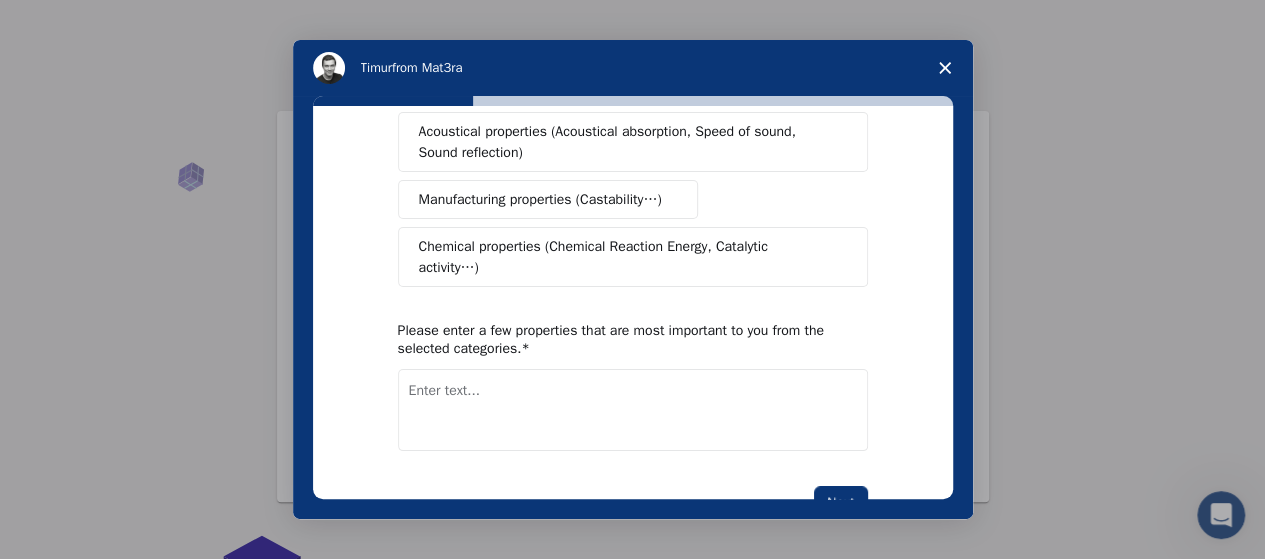 scroll, scrollTop: 463, scrollLeft: 0, axis: vertical 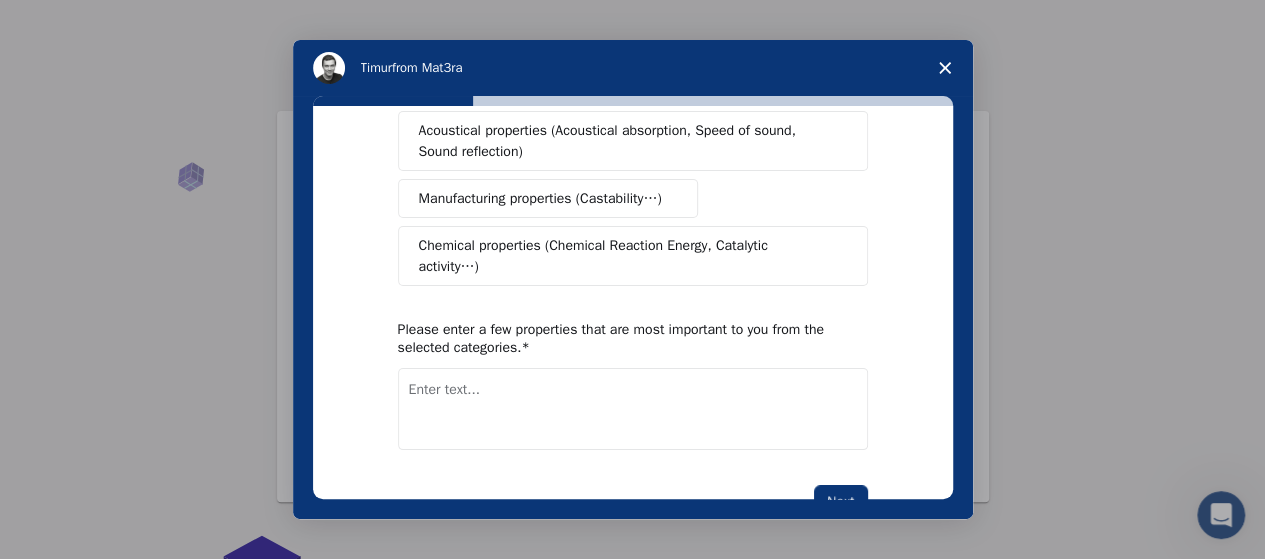 click on "What type(s) of properties are you interested in? Mechanical properties (Surface energy, Poisson's ratio, Stability, Elastic Constants…) Electrical properties (Schottky Barrier Height, Band gap, Density of States…) Magnetic properties (Magnetic susceptibility, Spin ordering…) Thermal properties (Thermopower, Heat capacity…) Optical properties (Absorption spectra, Refractive index…) Dynamic properties (Phonons, IR and Raman spectra, Ionic mobility…) Radiological properties (Neutron cross-section…) Acoustical properties (Acoustical absorption, Speed of sound, Sound reflection) Manufacturing properties (Castability…) Chemical properties (Chemical Reaction Energy, Catalytic activity…) Please enter a few properties that are most important to you from the selected categories. Next" at bounding box center (633, 105) 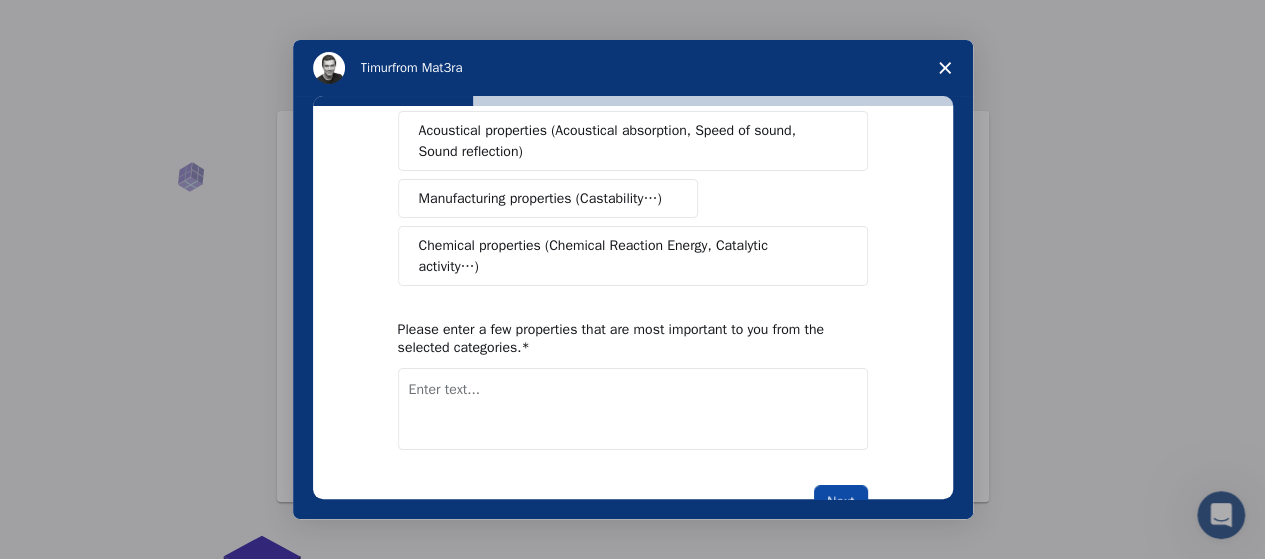 click on "Next" at bounding box center (840, 502) 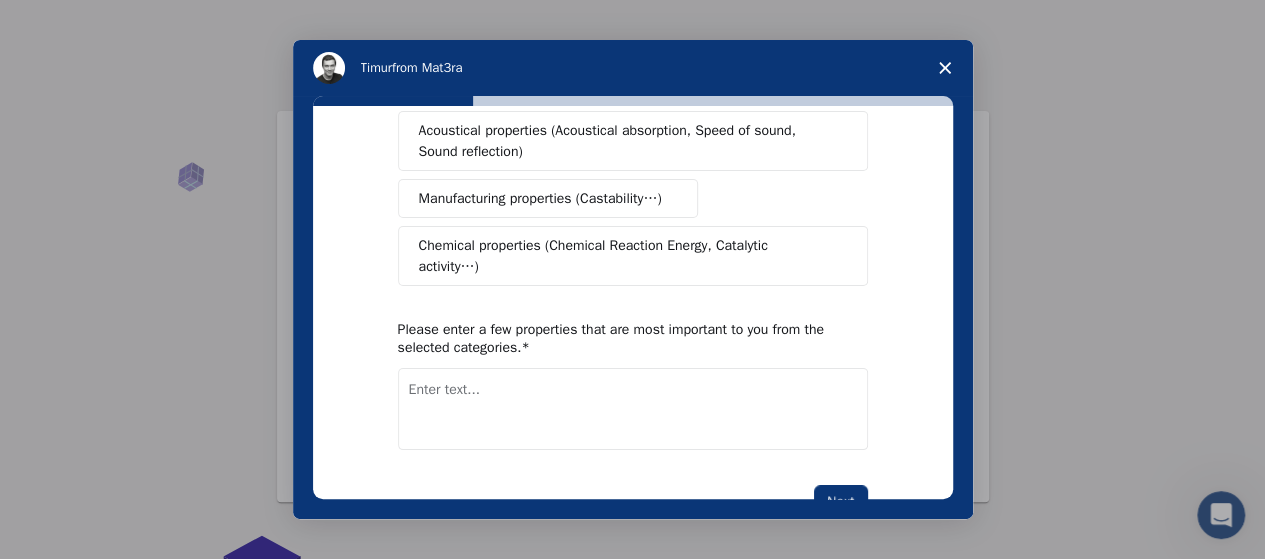 click at bounding box center [633, 409] 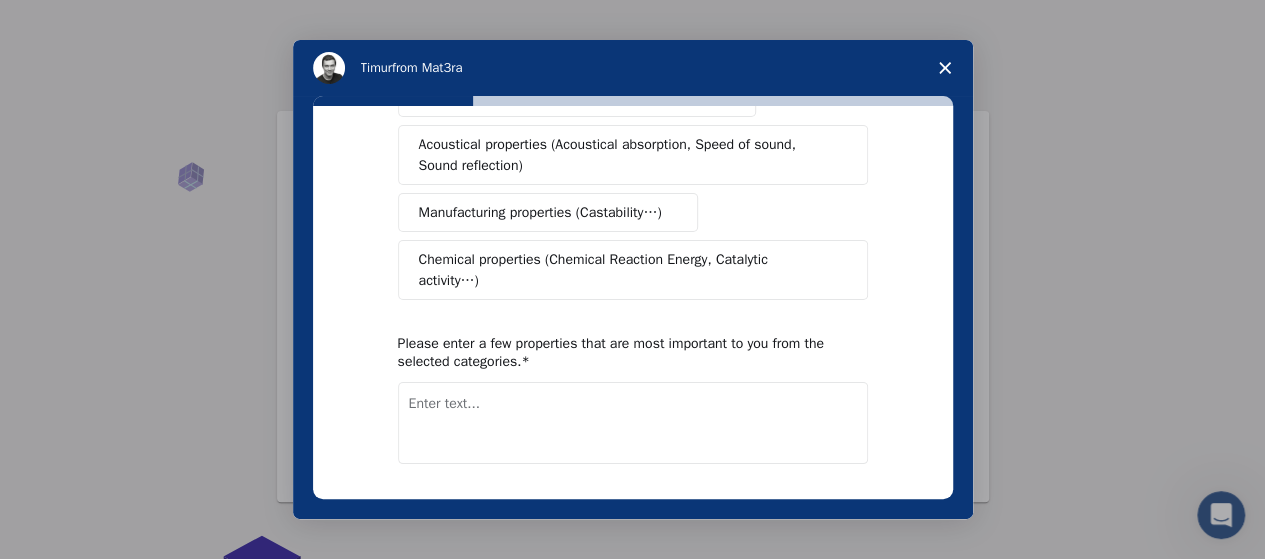 scroll, scrollTop: 448, scrollLeft: 0, axis: vertical 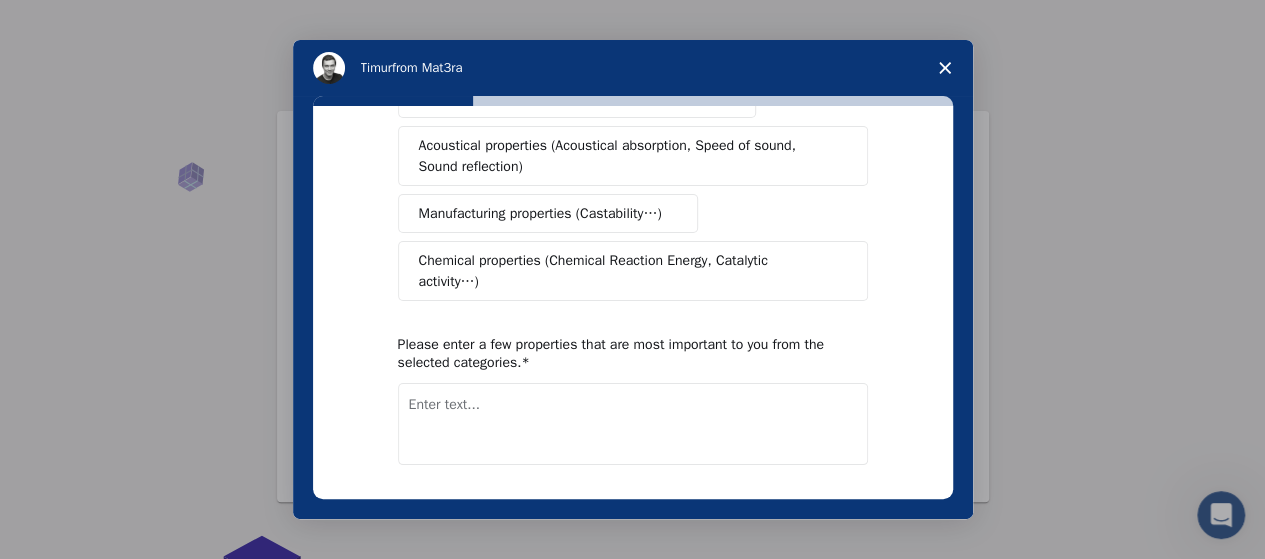 click at bounding box center [633, 424] 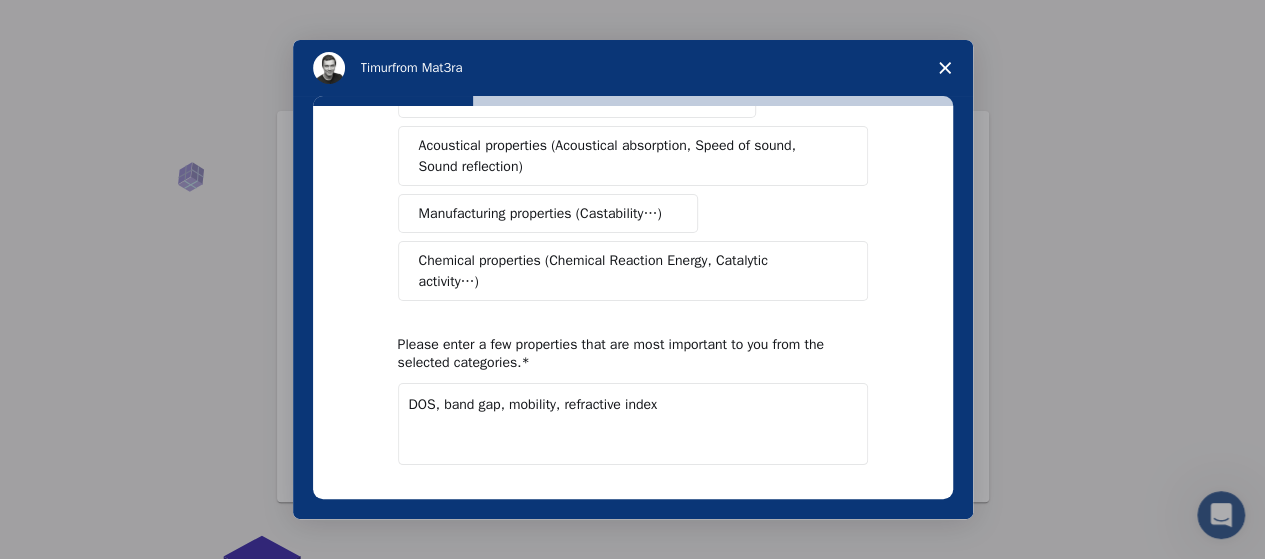 type on "DOS, band gap, mobility, refractive index" 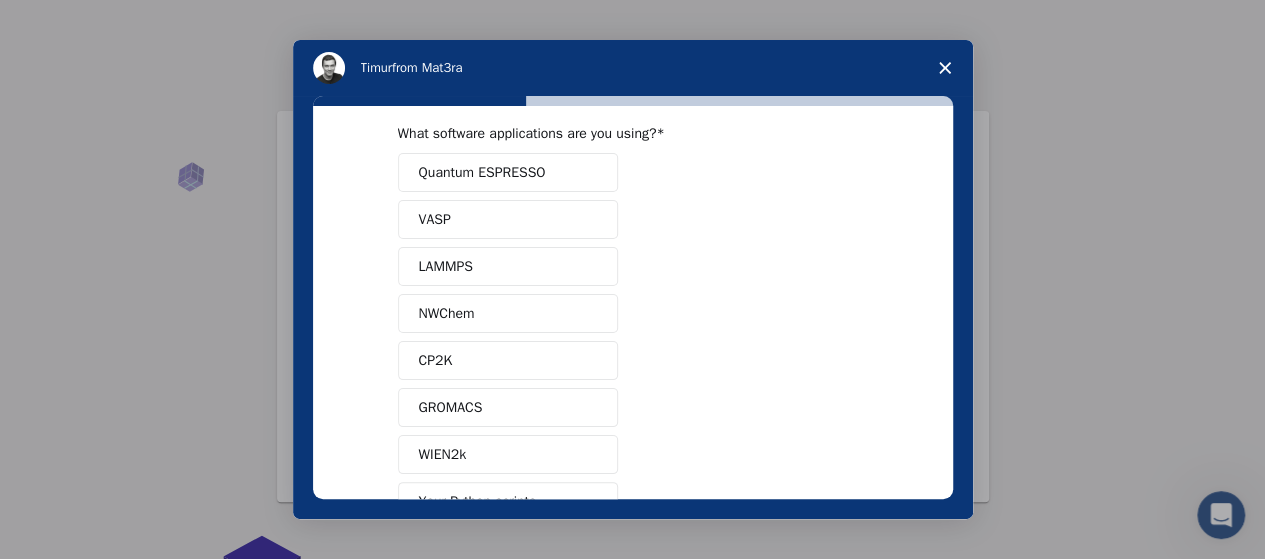scroll, scrollTop: 0, scrollLeft: 0, axis: both 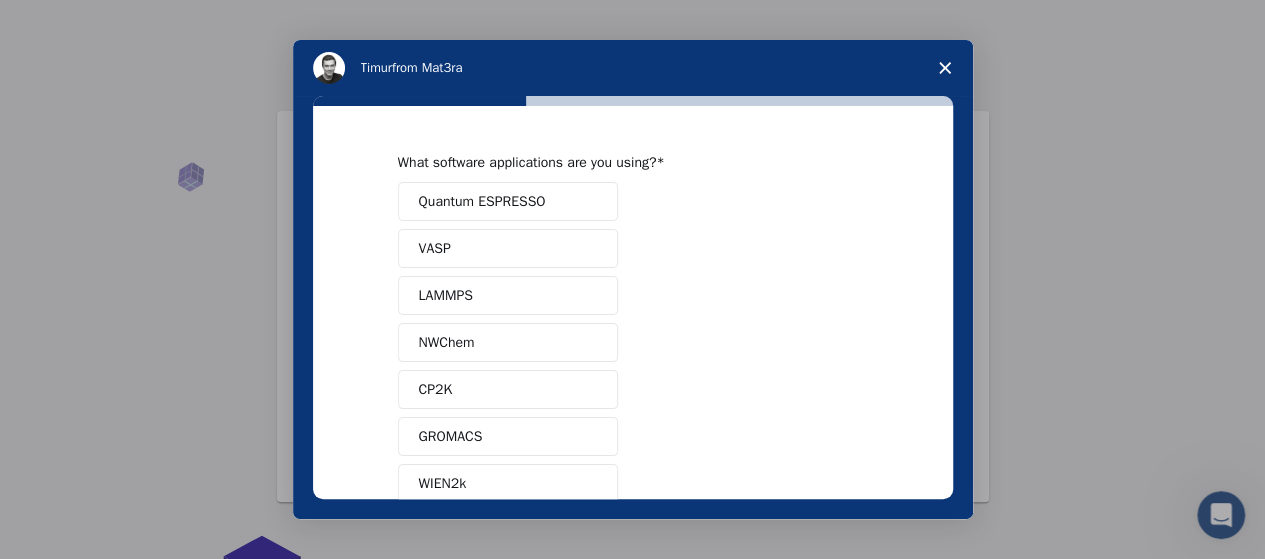 click on "Quantum ESPRESSO" at bounding box center (482, 201) 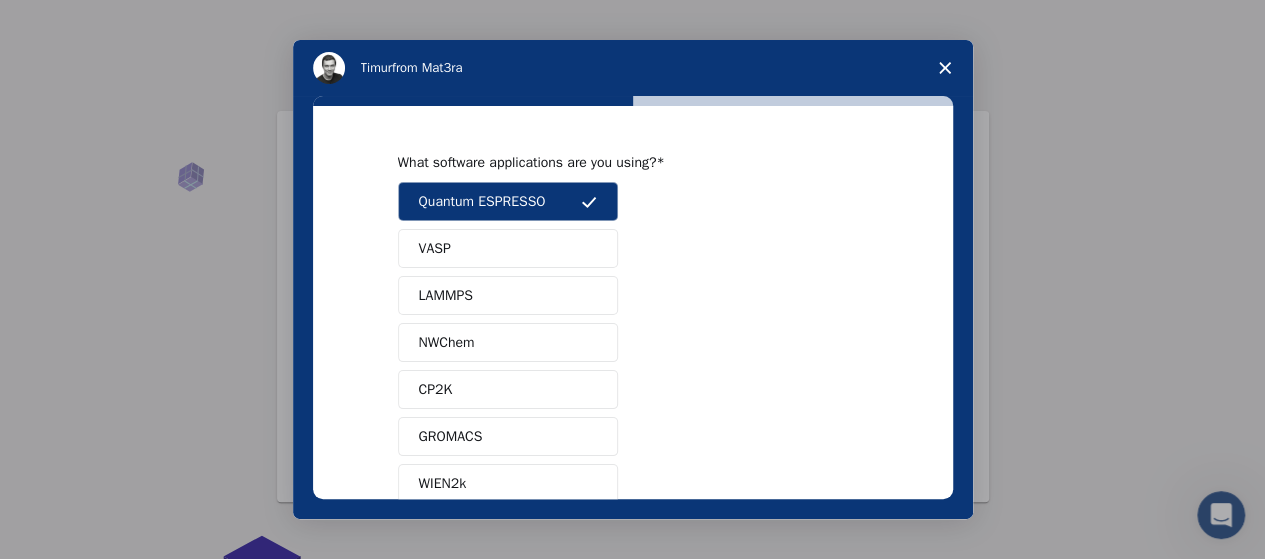 click on "VASP" at bounding box center [508, 248] 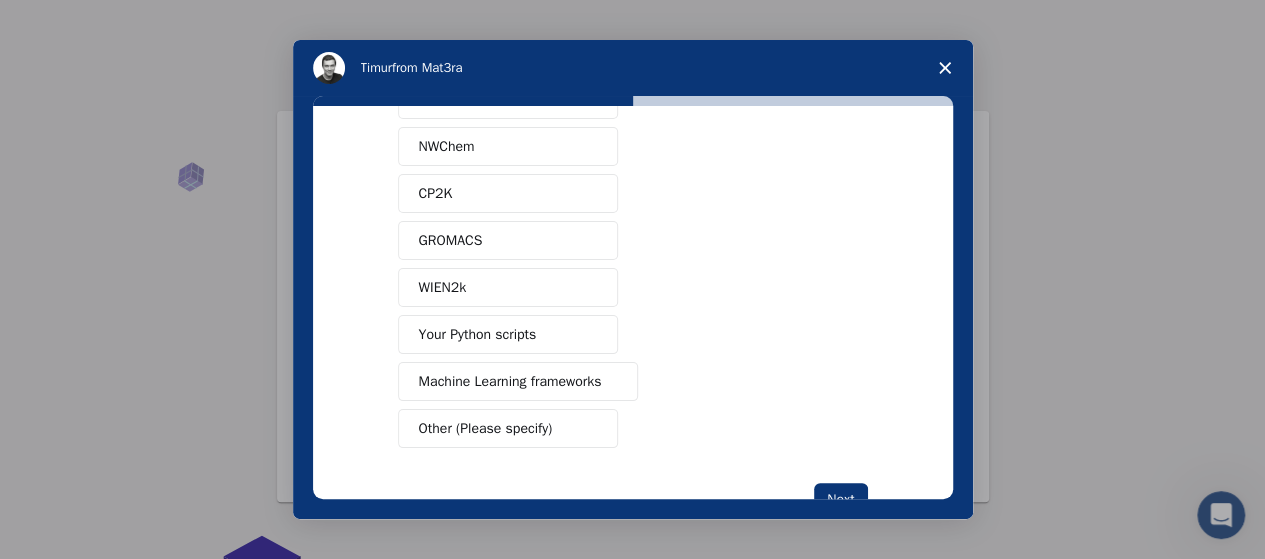 scroll, scrollTop: 248, scrollLeft: 0, axis: vertical 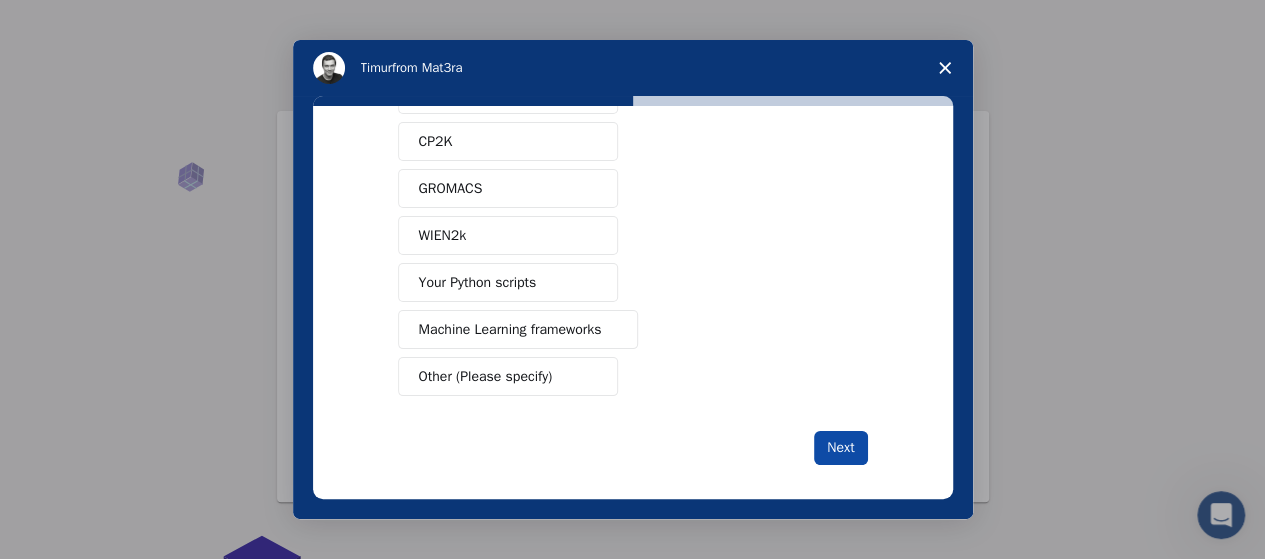click on "Next" at bounding box center [840, 448] 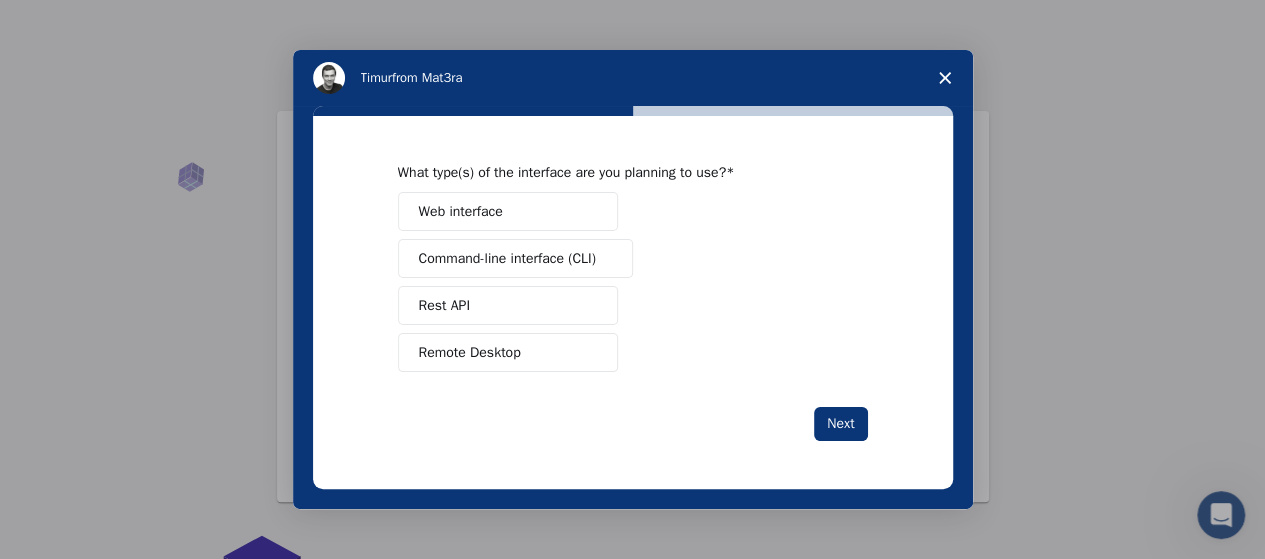 click on "Web interface" at bounding box center [508, 211] 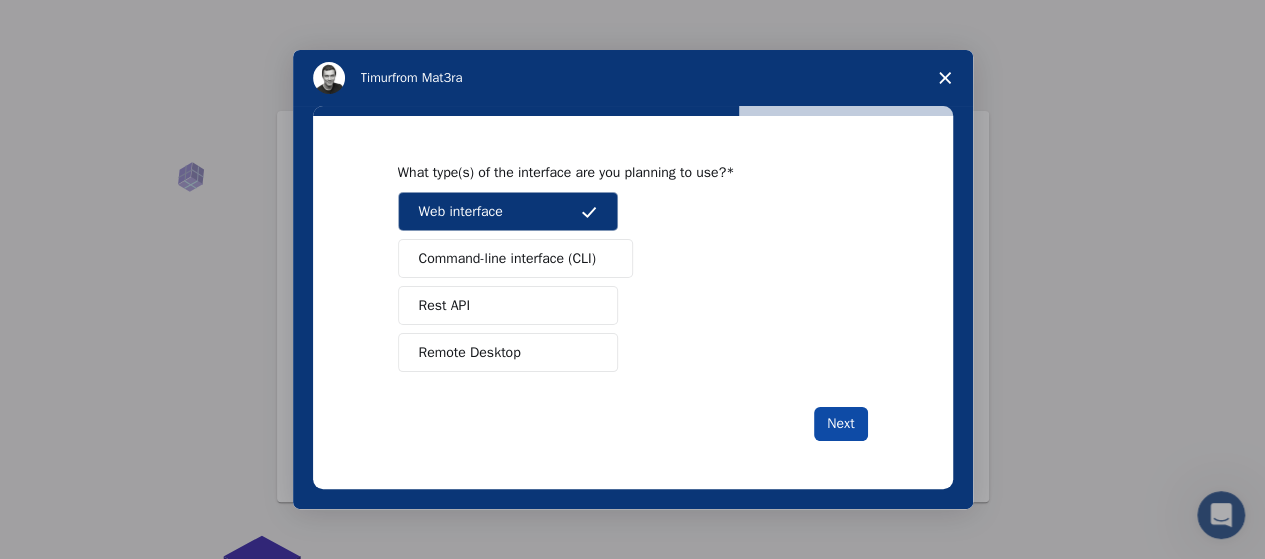click on "Next" at bounding box center (840, 424) 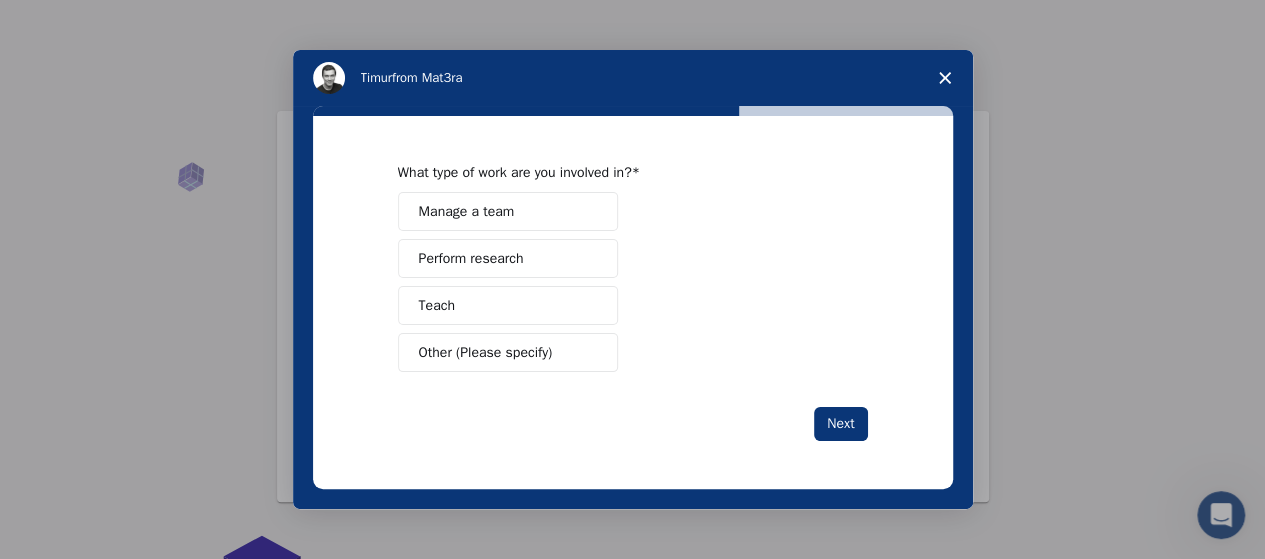 click on "Perform research" at bounding box center (508, 258) 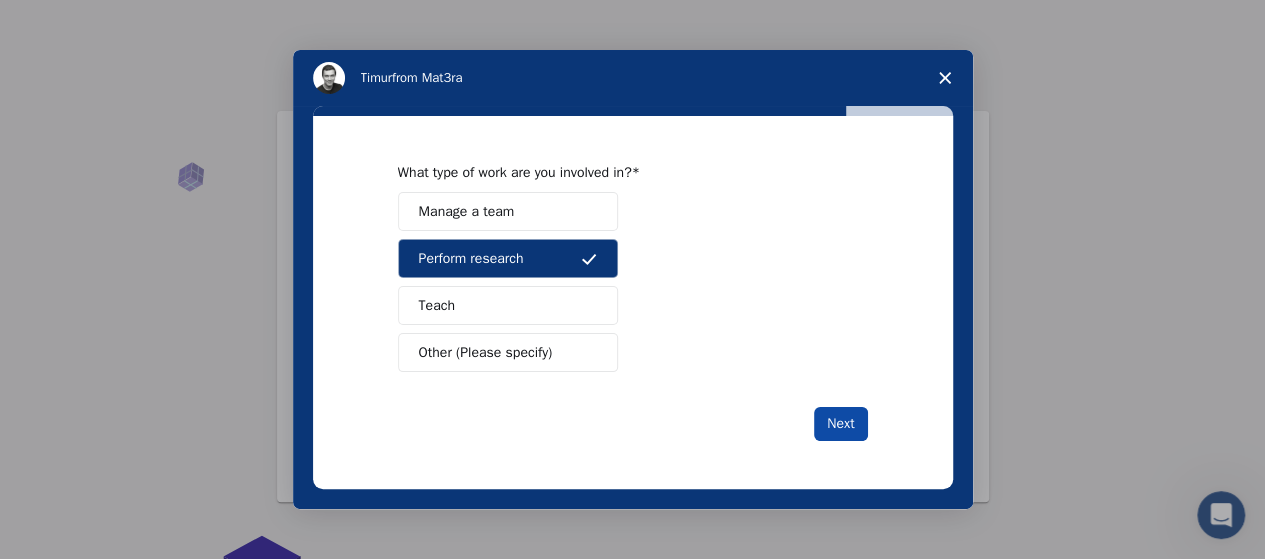 click on "Next" at bounding box center [840, 424] 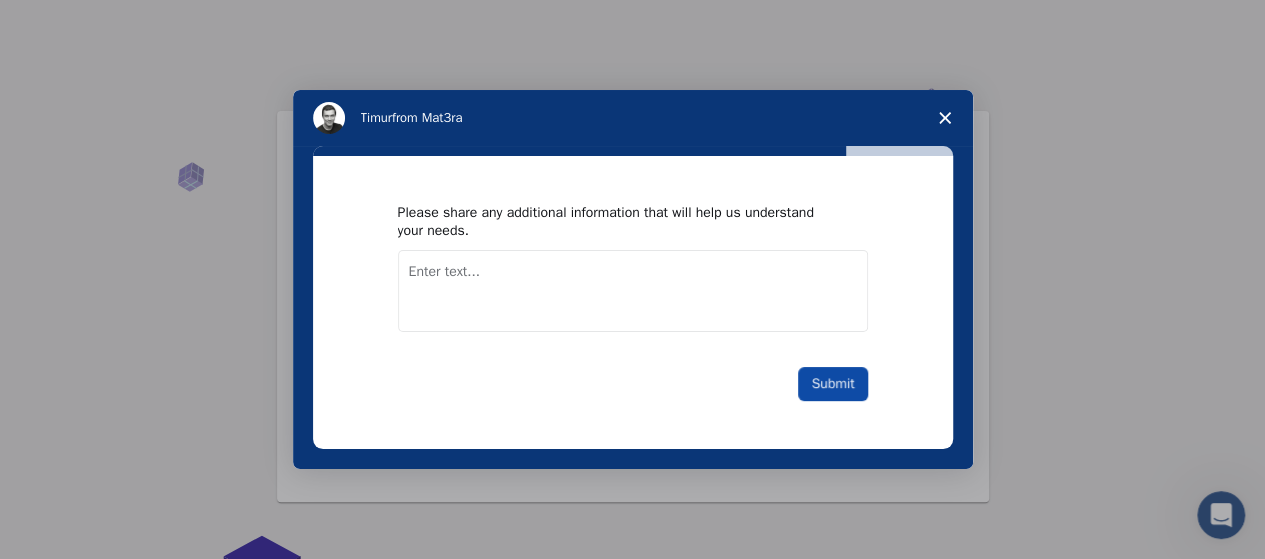 click on "Submit" at bounding box center [832, 384] 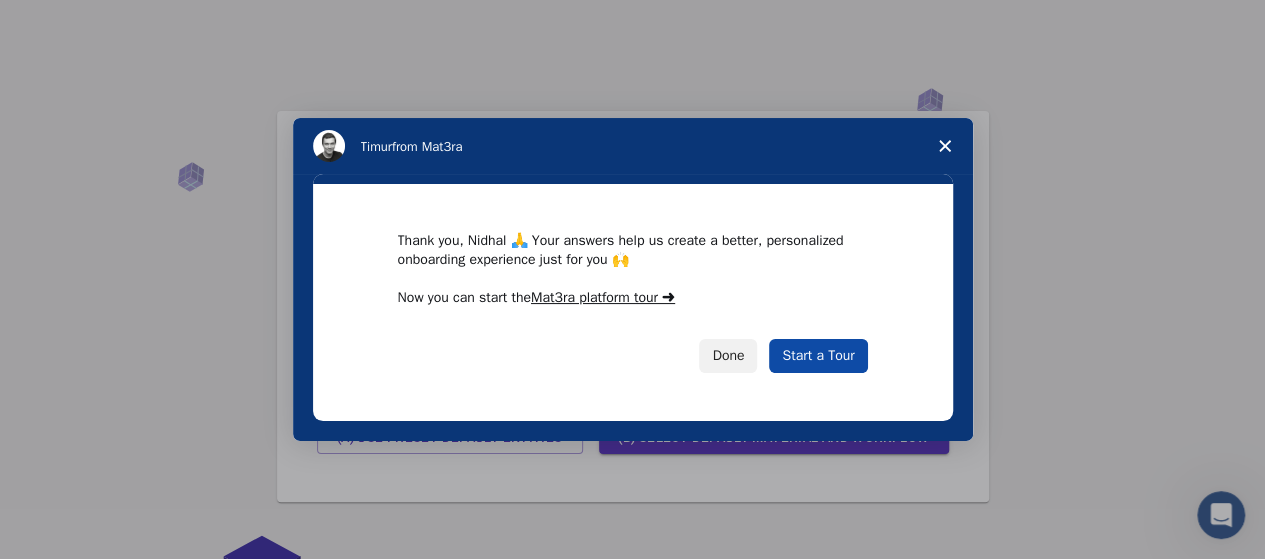 click on "Start a Tour" at bounding box center [818, 356] 